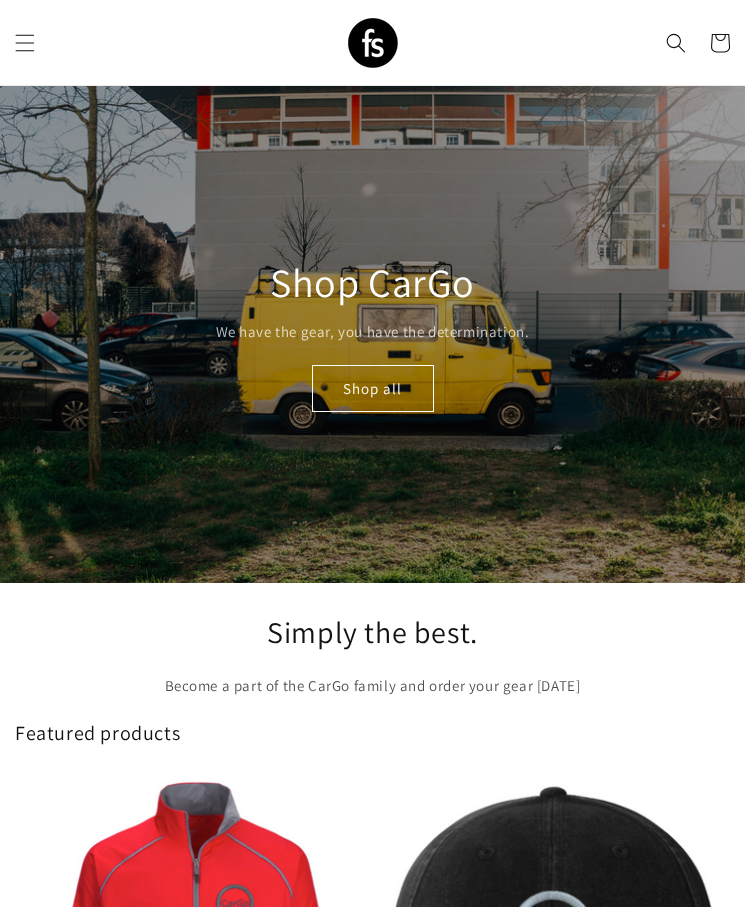 scroll, scrollTop: 16, scrollLeft: 0, axis: vertical 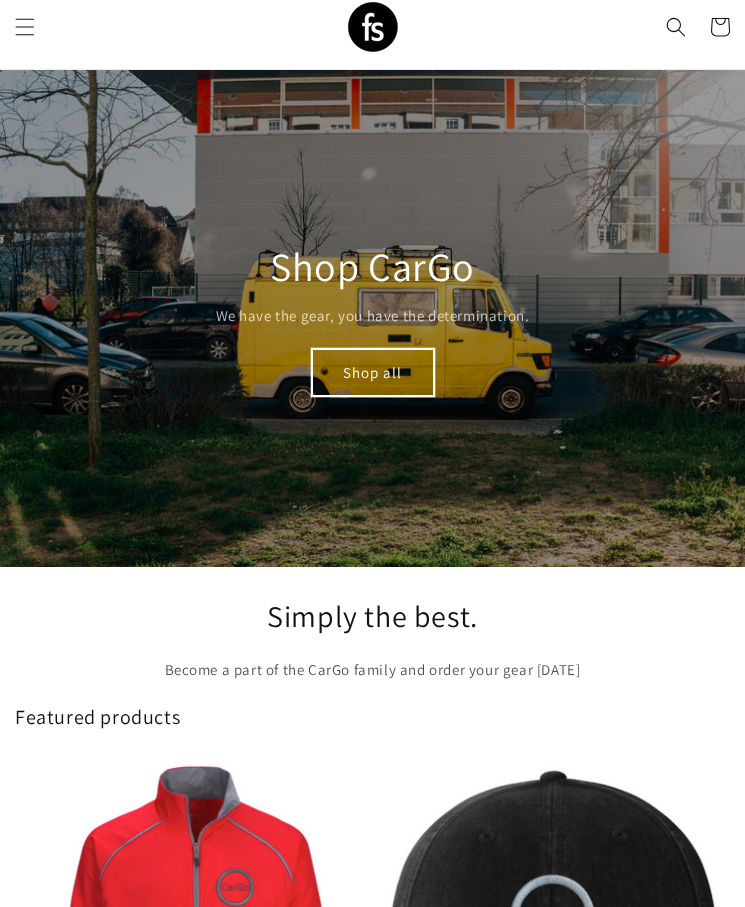 click on "Shop all" at bounding box center [373, 372] 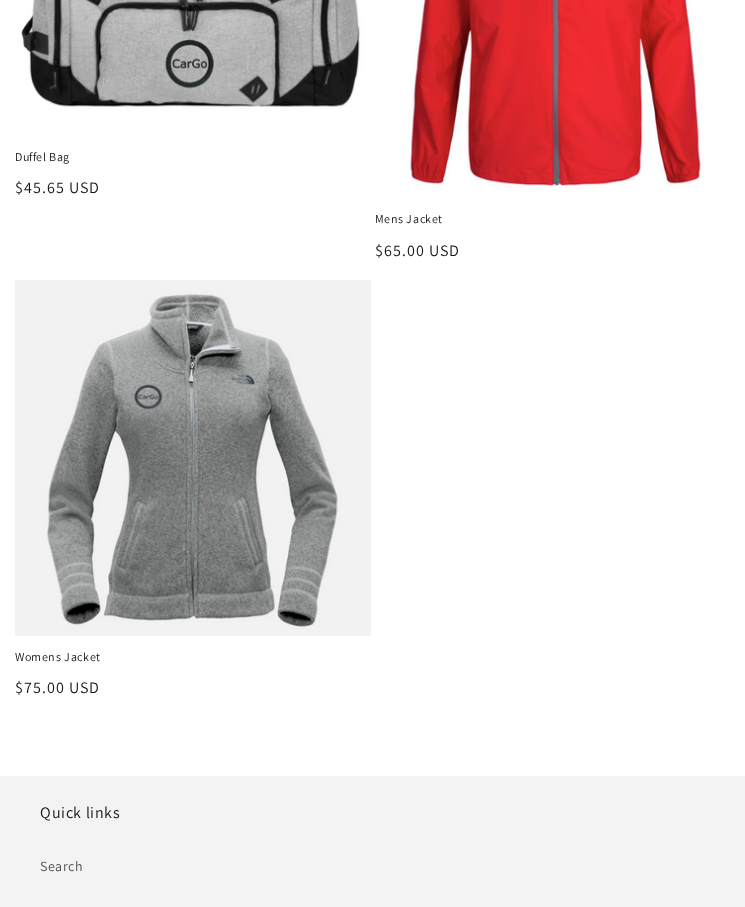 scroll, scrollTop: 891, scrollLeft: 0, axis: vertical 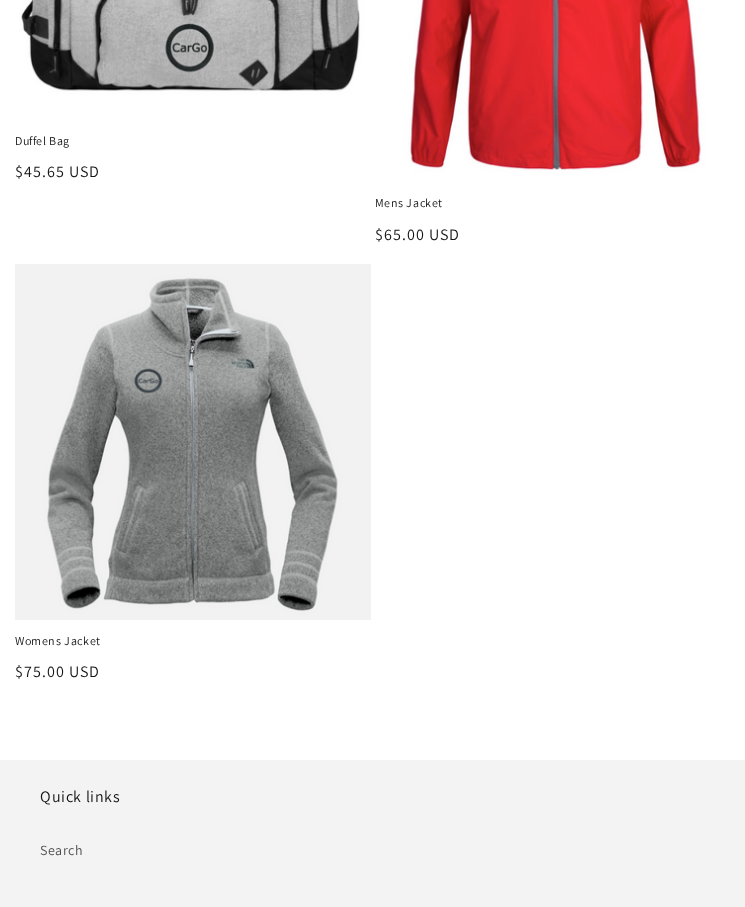 click on "Womens Jacket" at bounding box center (193, 641) 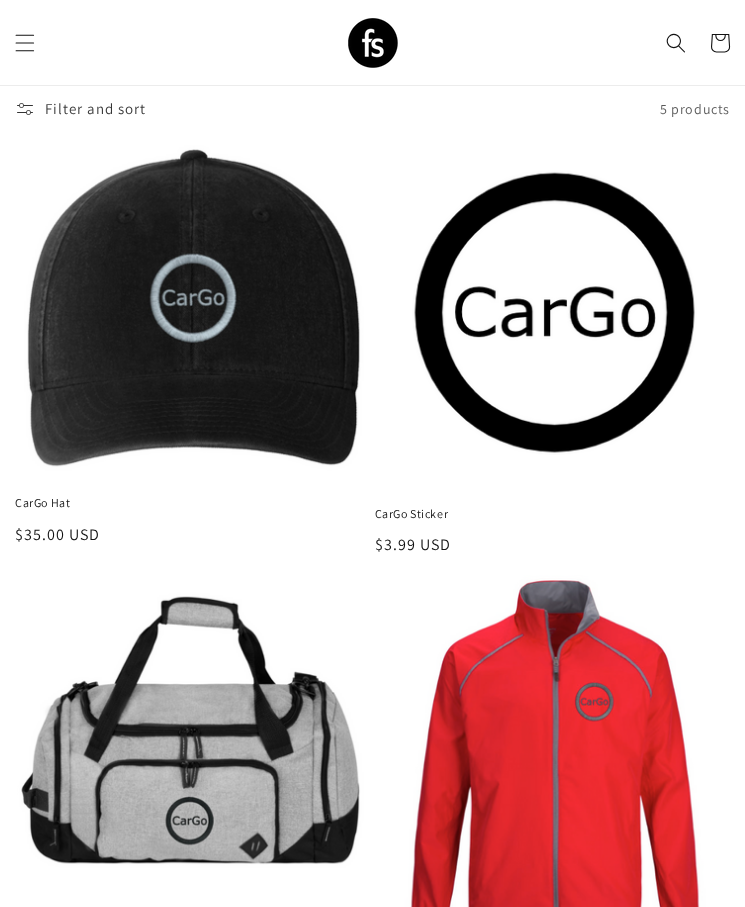 scroll, scrollTop: 40, scrollLeft: 0, axis: vertical 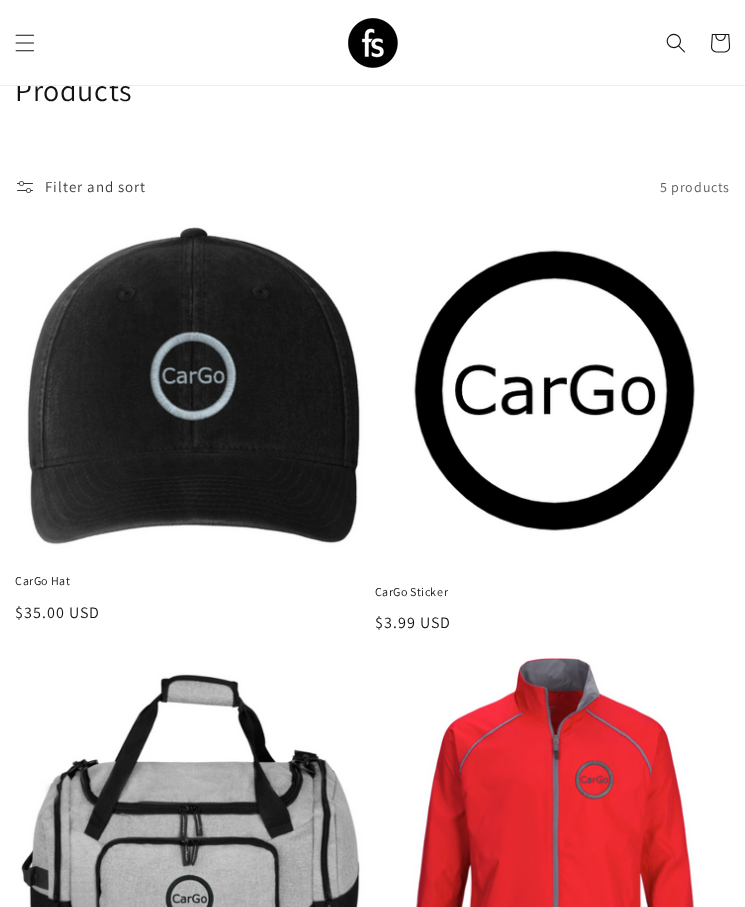 click on "CarGo Hat" at bounding box center (193, 581) 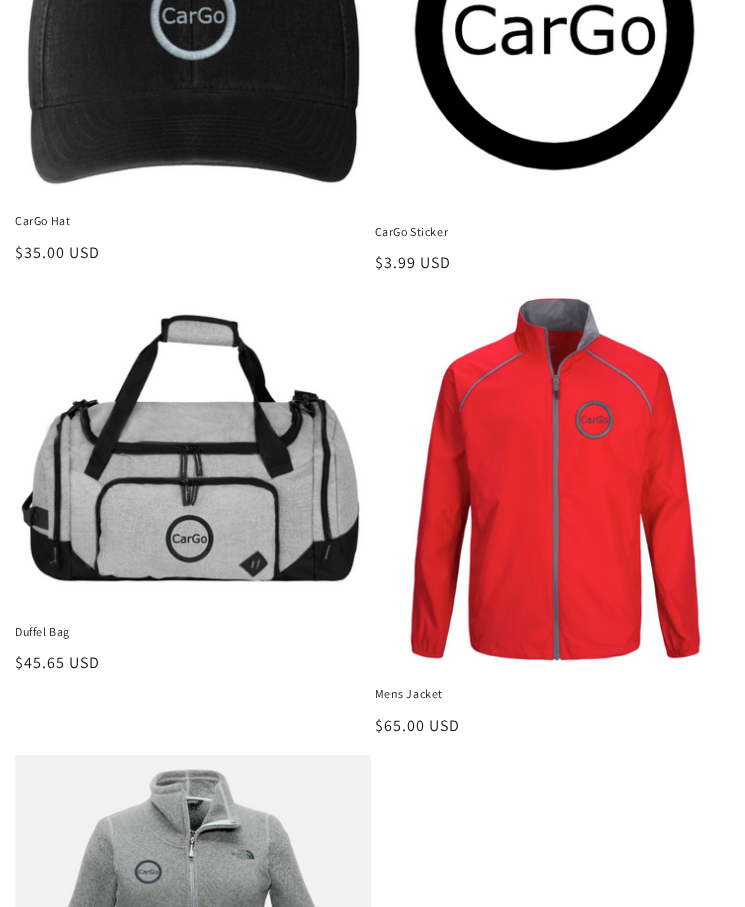 scroll, scrollTop: 465, scrollLeft: 0, axis: vertical 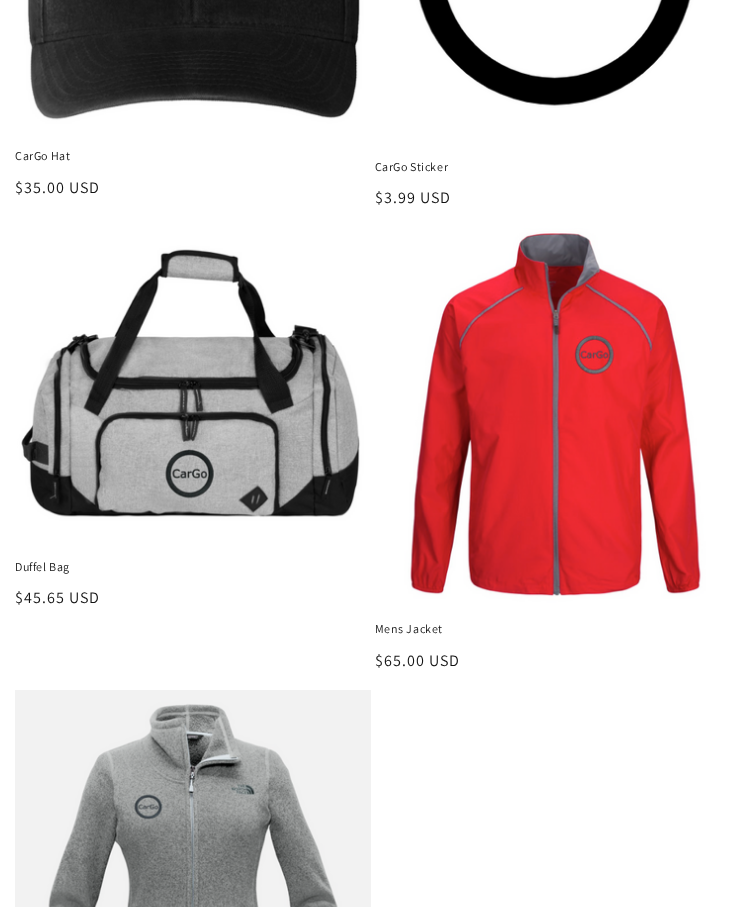 click on "Duffel Bag" at bounding box center (193, 567) 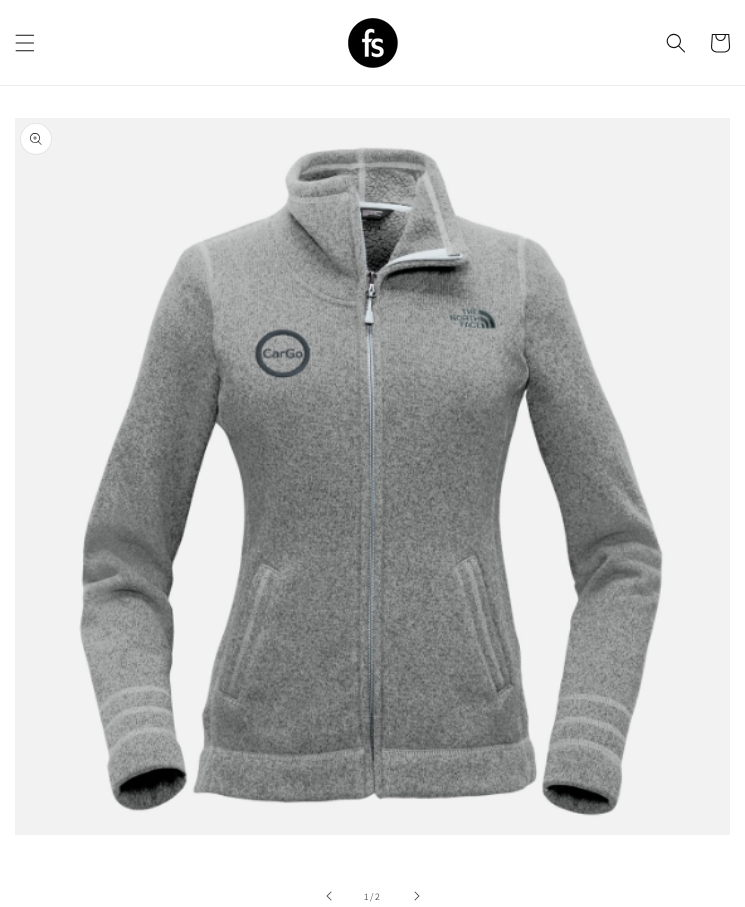 scroll, scrollTop: 0, scrollLeft: 0, axis: both 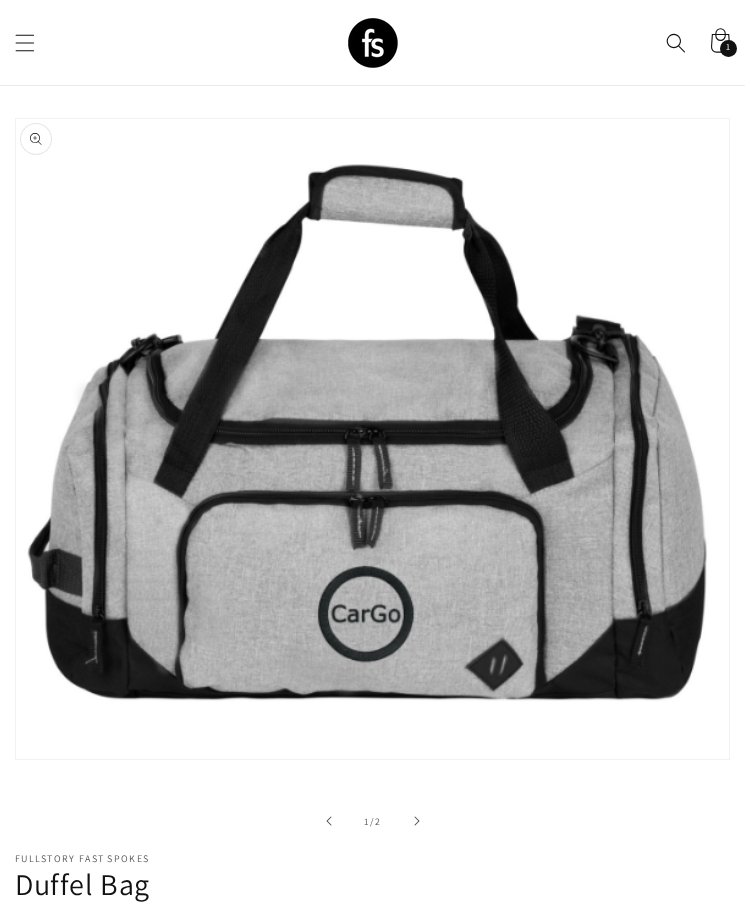 click on "Add to cart" at bounding box center (235, 1084) 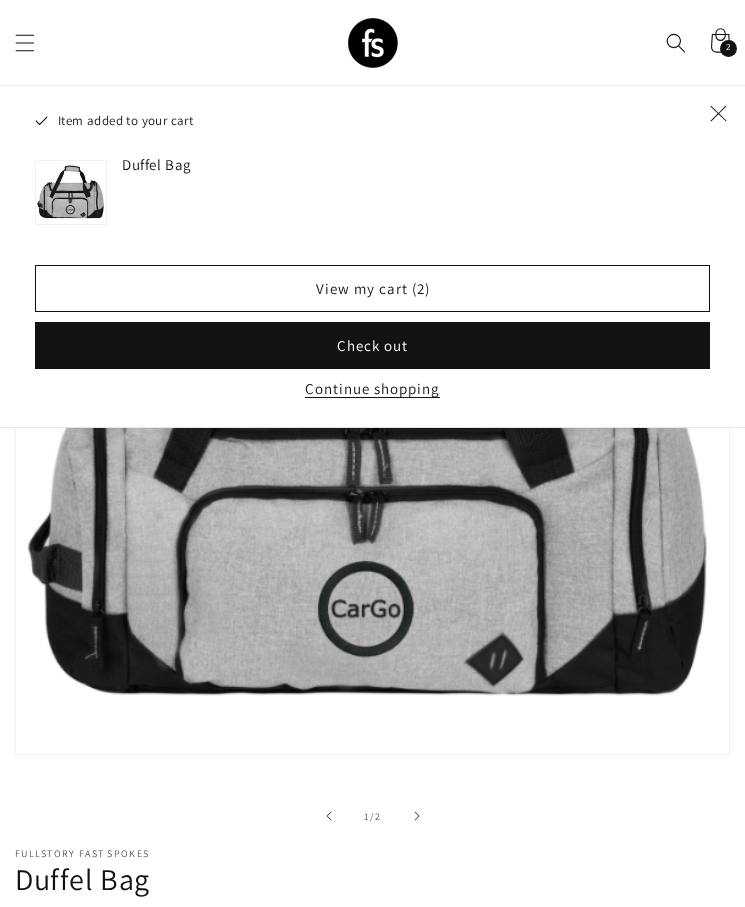 scroll, scrollTop: 0, scrollLeft: 0, axis: both 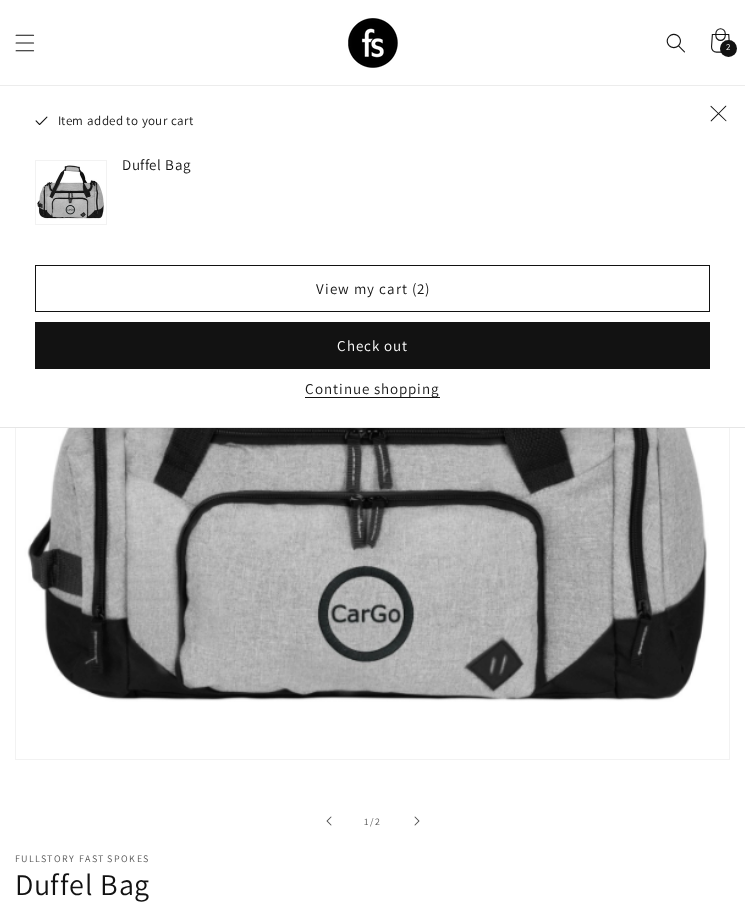 click on "View my cart (2)
Check out
Continue shopping" at bounding box center [372, 333] 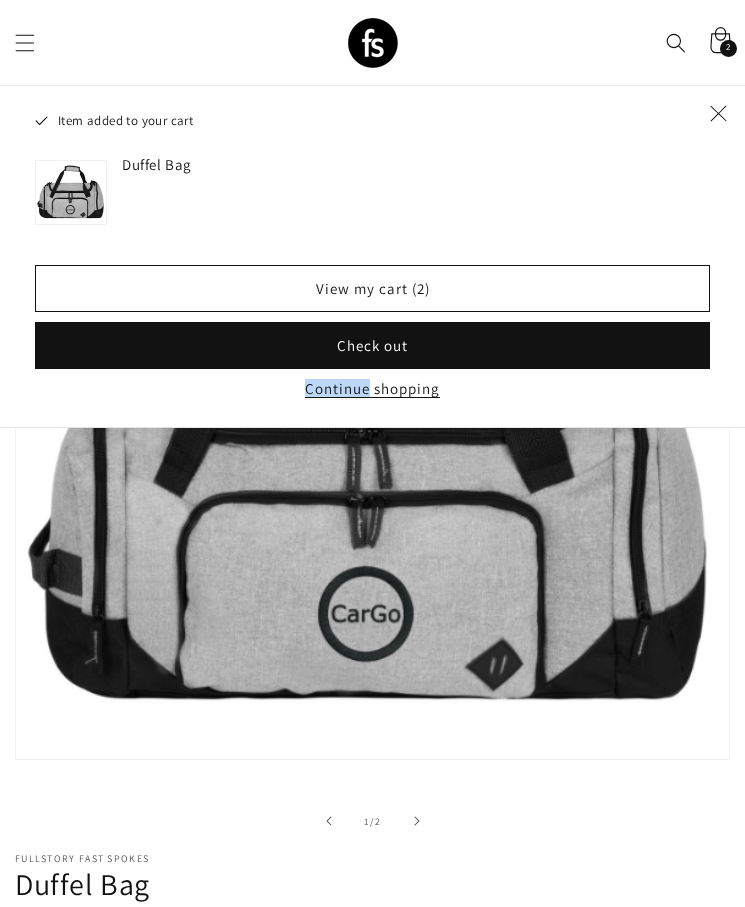 click 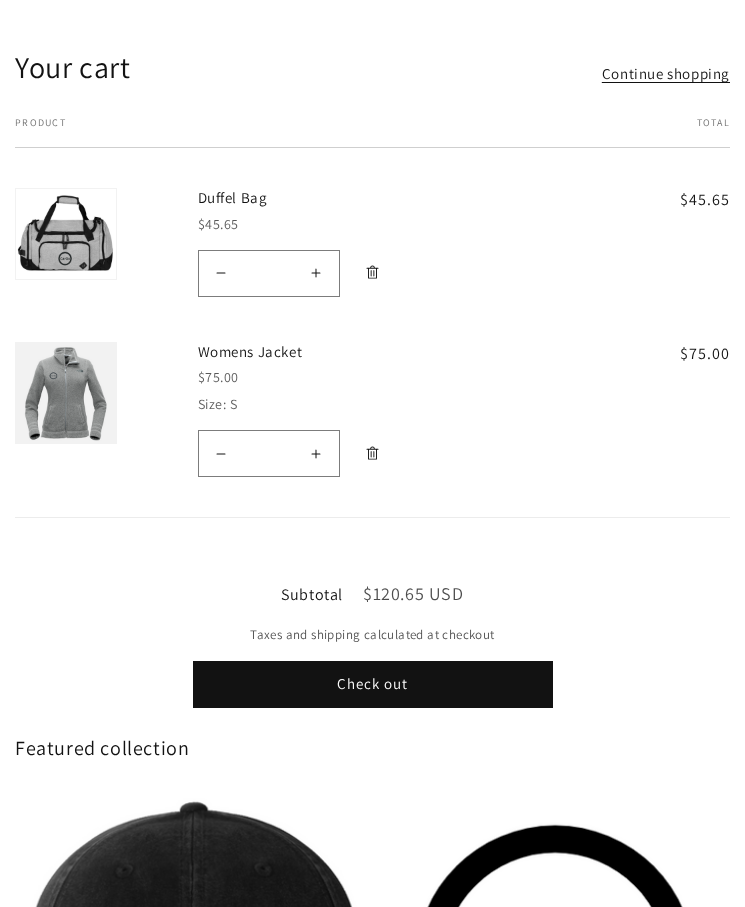 scroll, scrollTop: 167, scrollLeft: 0, axis: vertical 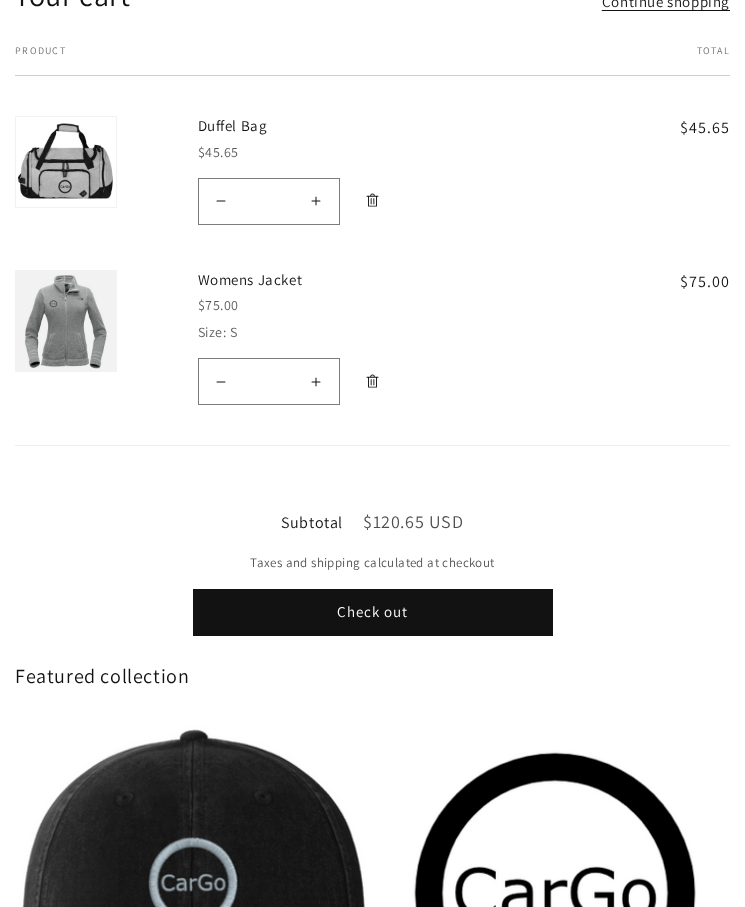 click on "Increase quantity for Womens Jacket" at bounding box center [316, 381] 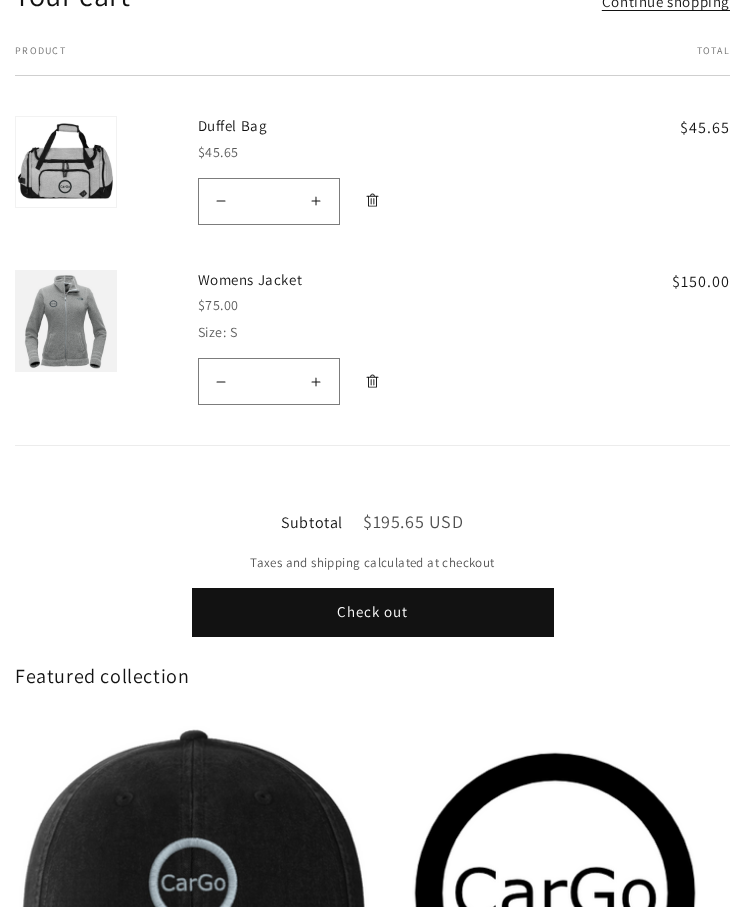 click on "Check out" at bounding box center [373, 612] 